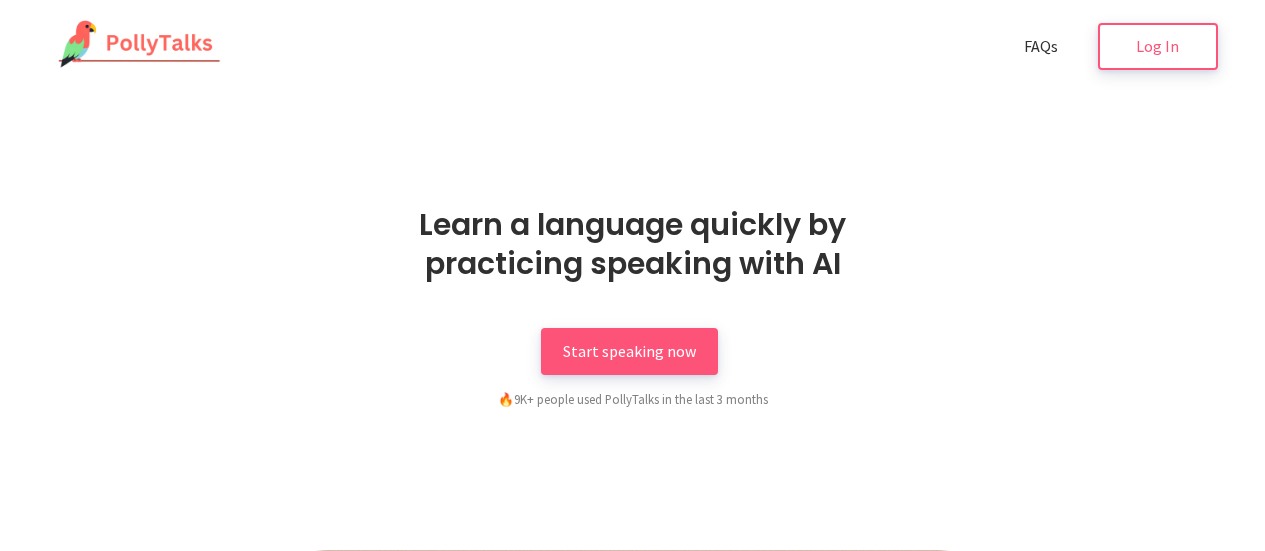 scroll, scrollTop: 0, scrollLeft: 0, axis: both 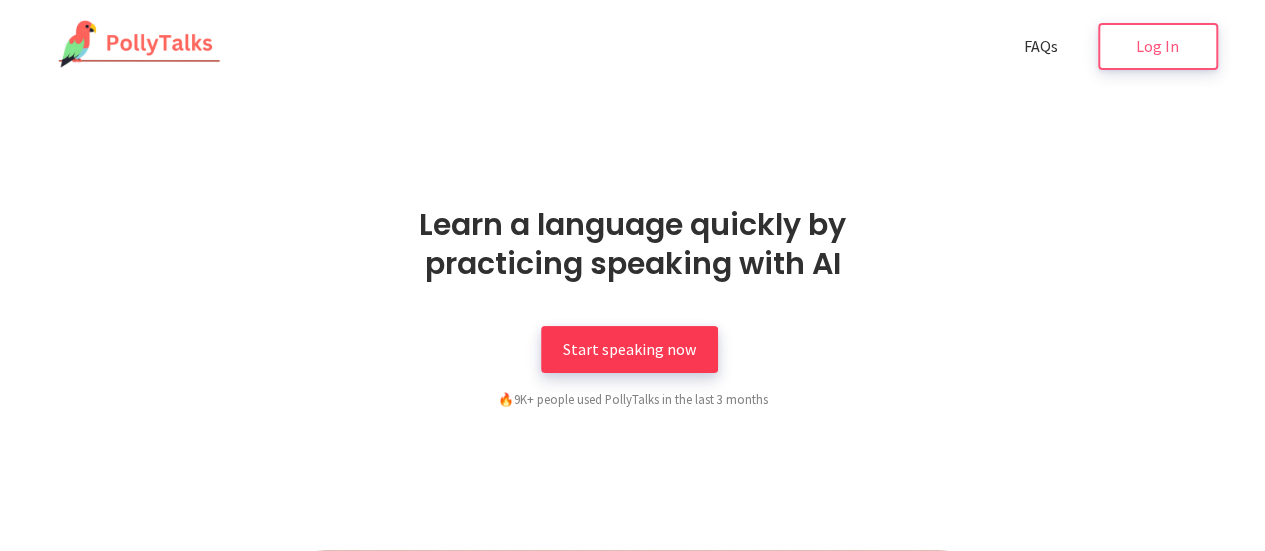 click on "Start speaking now" at bounding box center (629, 349) 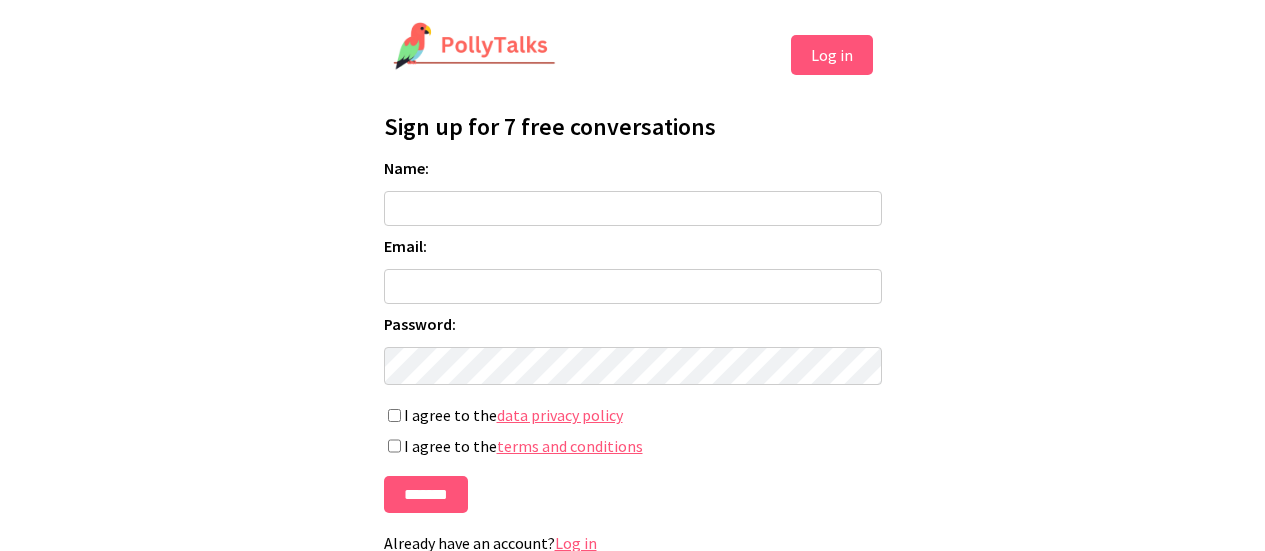 scroll, scrollTop: 0, scrollLeft: 0, axis: both 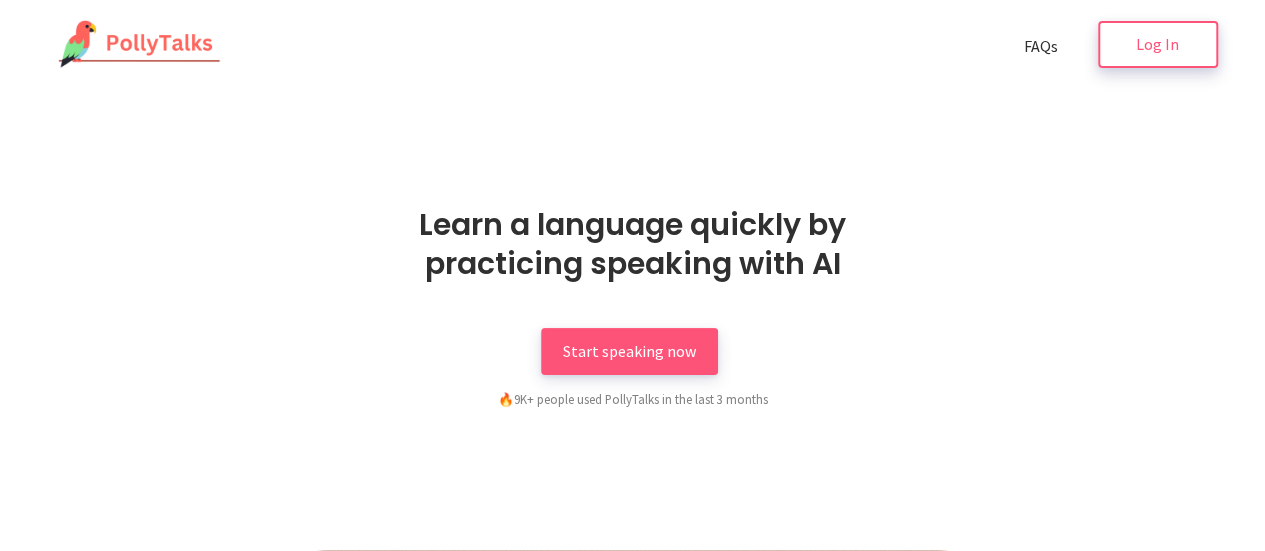 click on "Log In" at bounding box center [1157, 44] 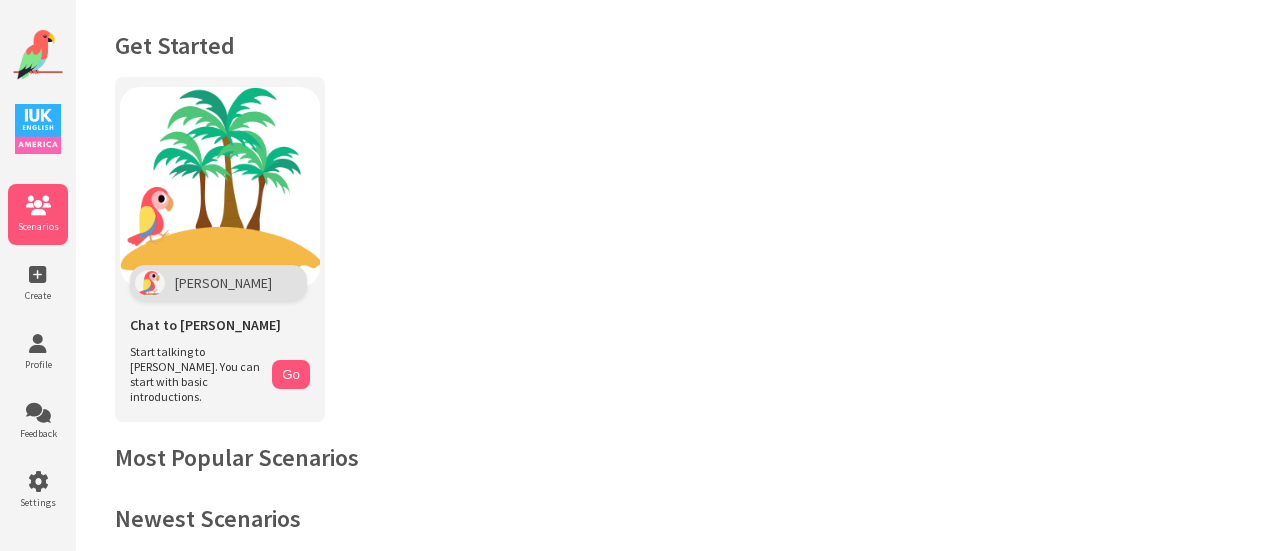 scroll, scrollTop: 0, scrollLeft: 0, axis: both 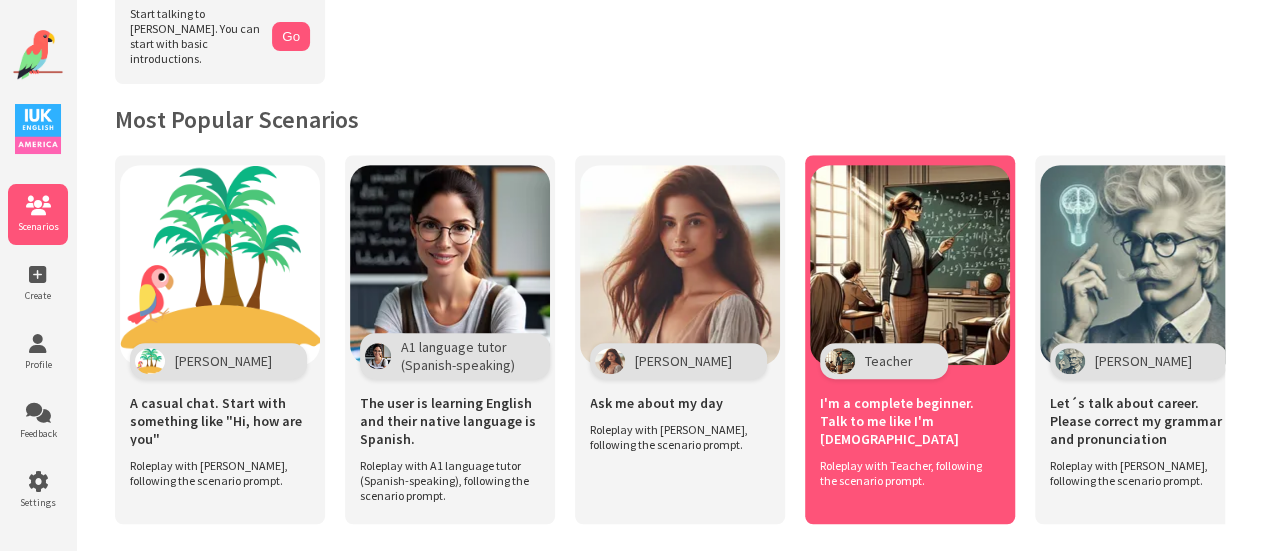 click at bounding box center [910, 265] 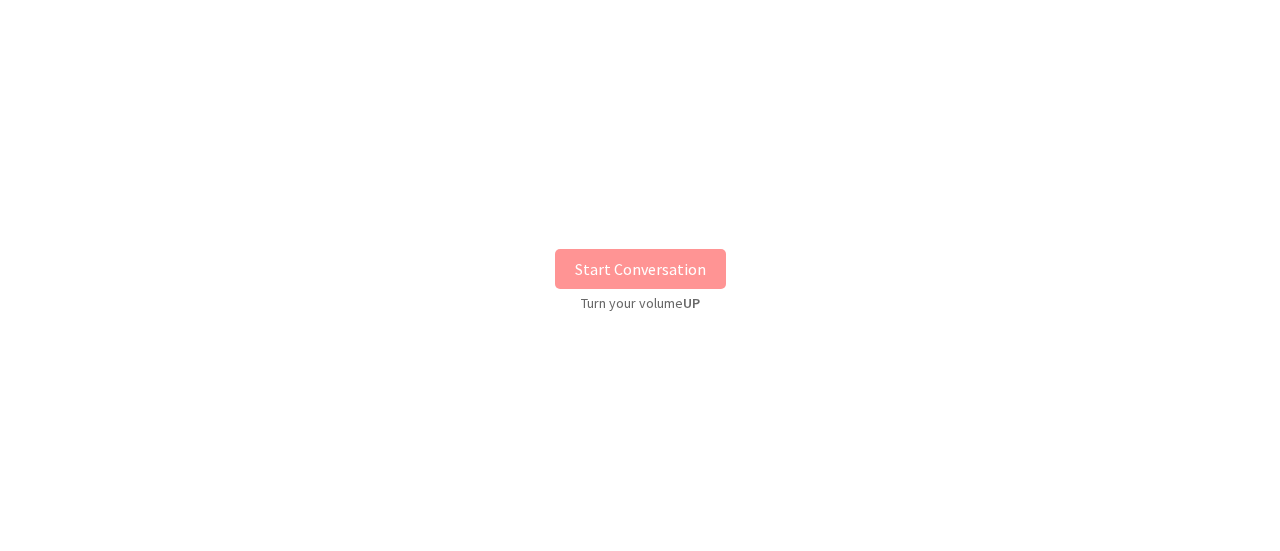 scroll, scrollTop: 0, scrollLeft: 0, axis: both 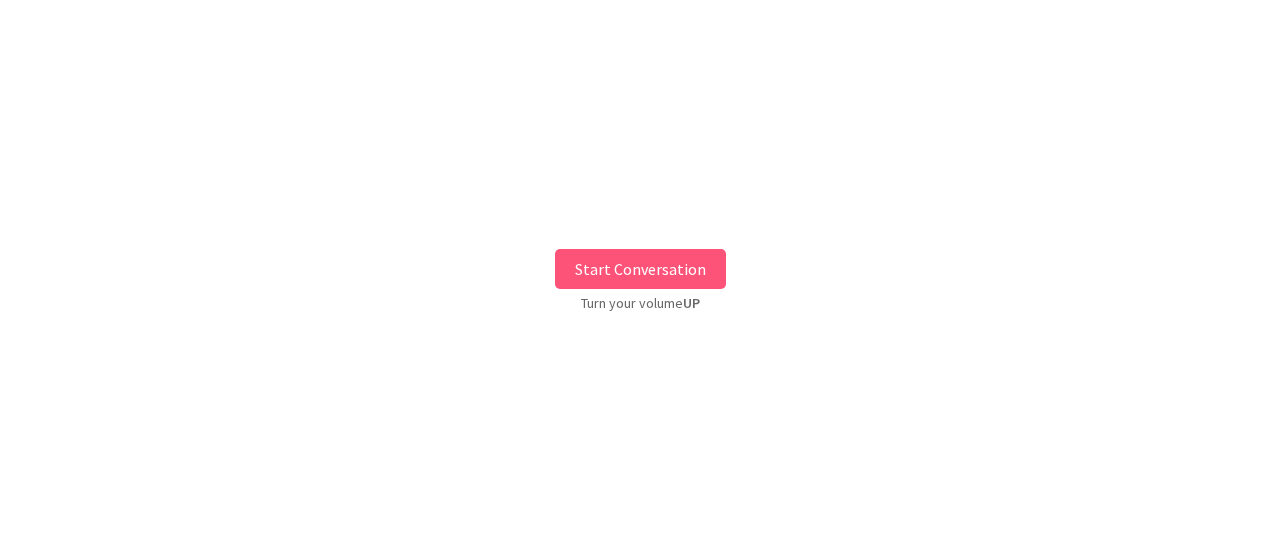 click on "Start Conversation" at bounding box center (640, 269) 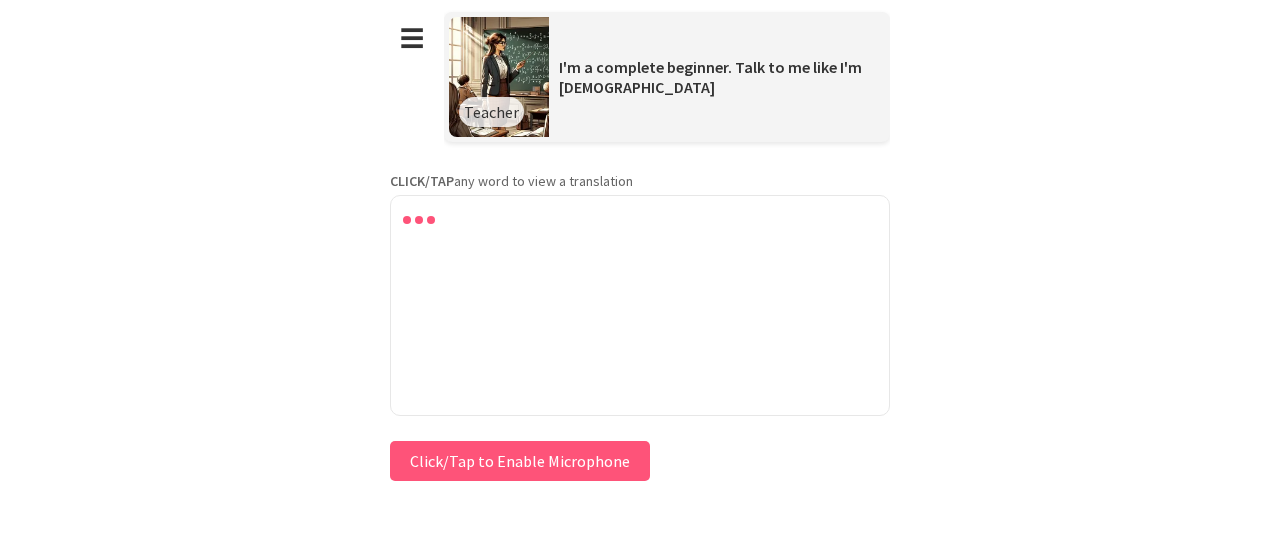 type 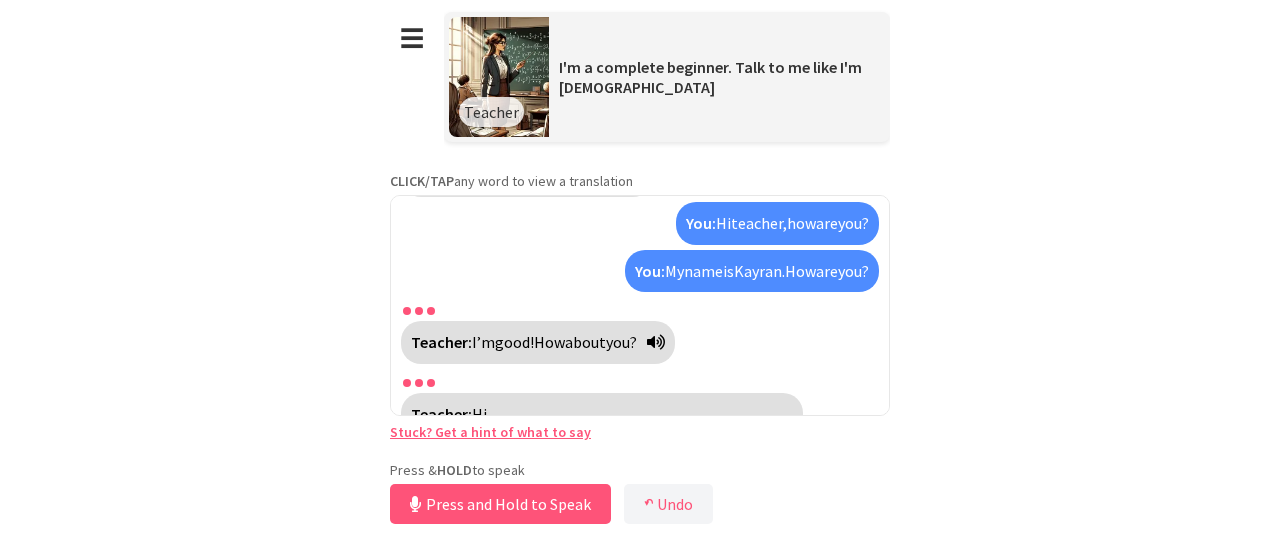 scroll, scrollTop: 97, scrollLeft: 0, axis: vertical 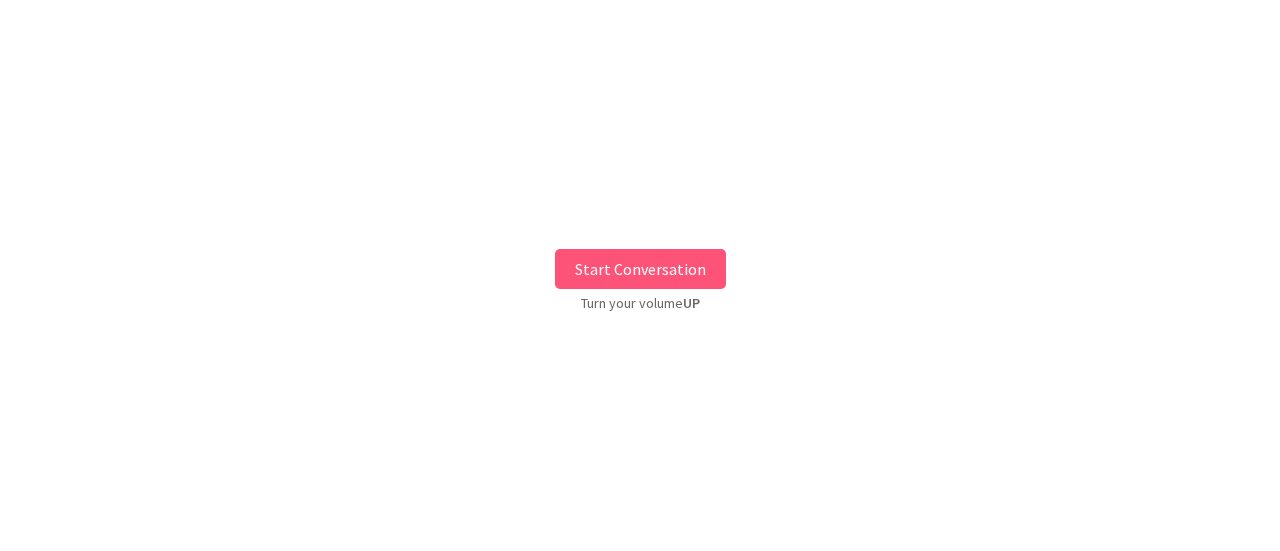 click on "Start Conversation" at bounding box center (640, 269) 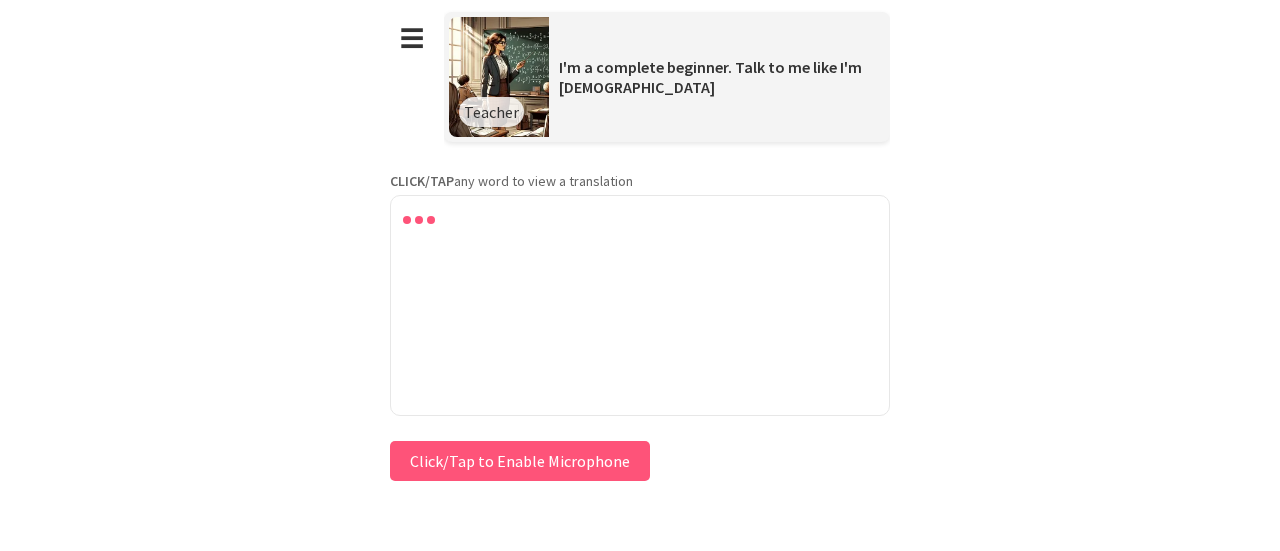 click on "**********" at bounding box center (640, 275) 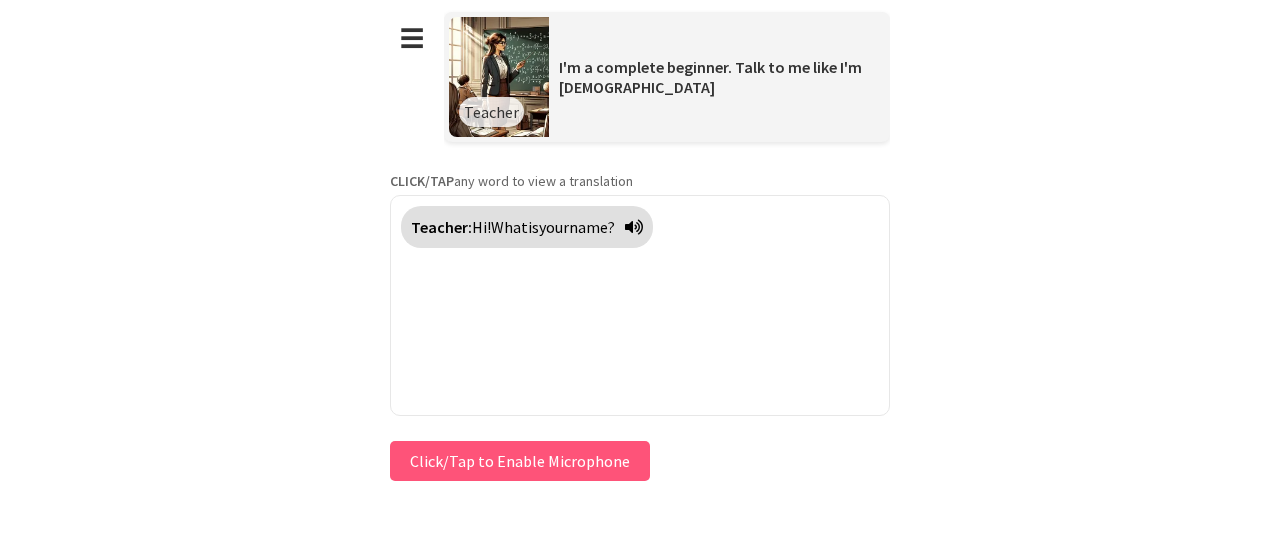 click on "**********" at bounding box center (640, 275) 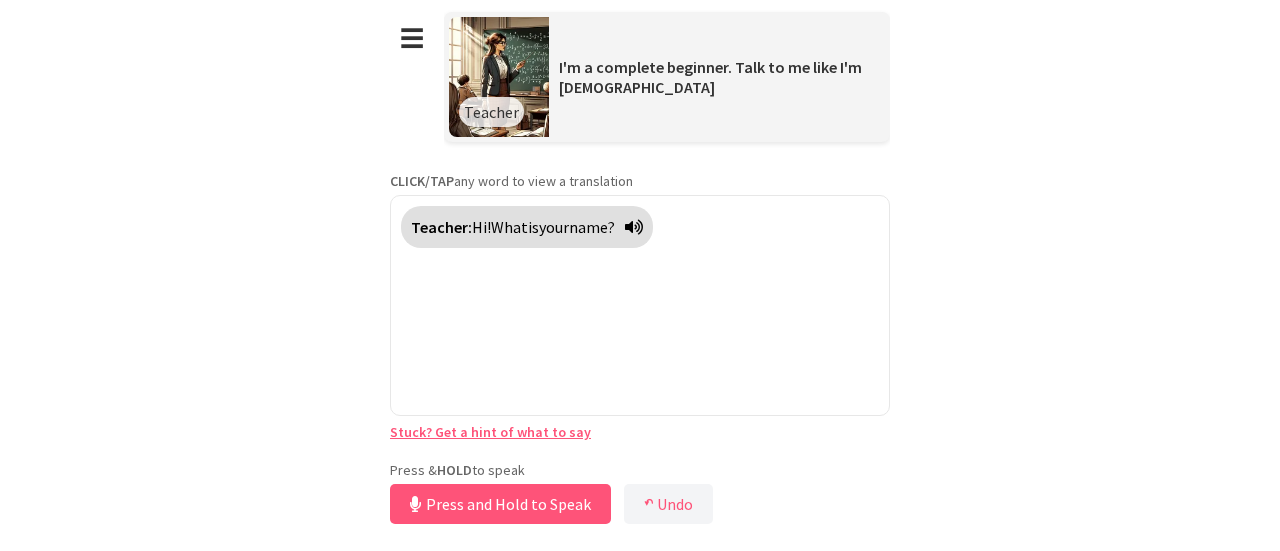 type 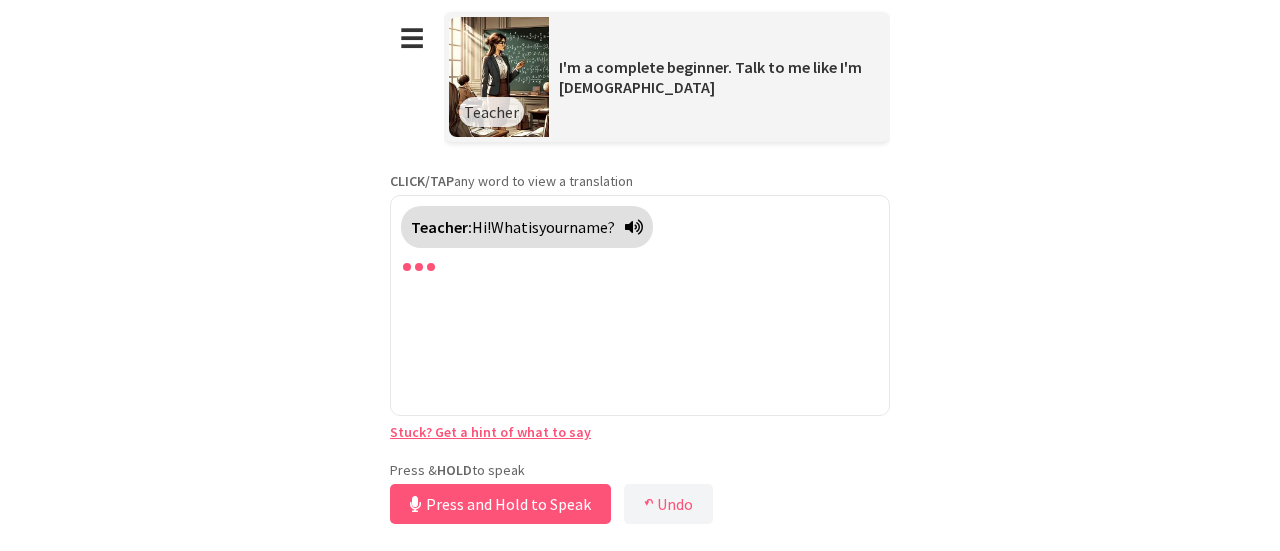 click on "**********" at bounding box center [640, 264] 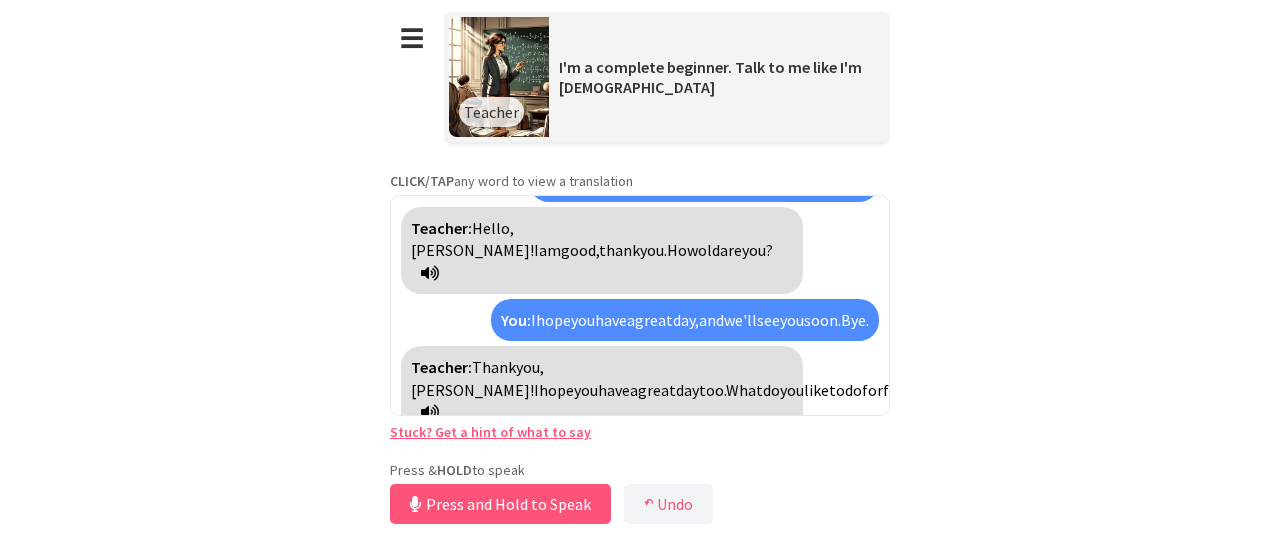 scroll, scrollTop: 118, scrollLeft: 0, axis: vertical 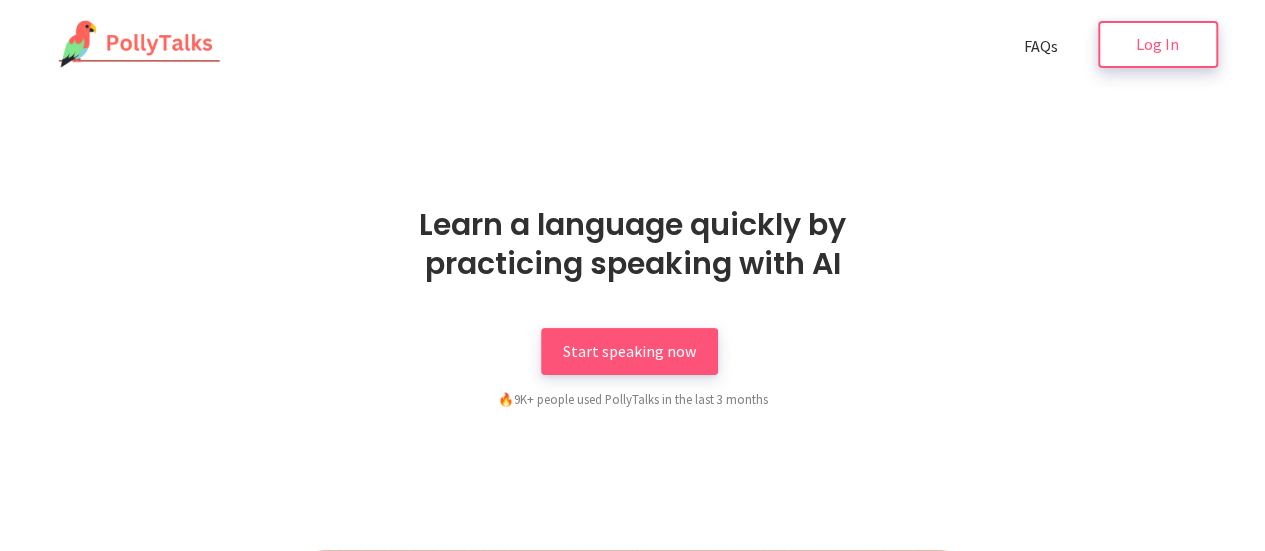 click on "Log In" at bounding box center (1157, 44) 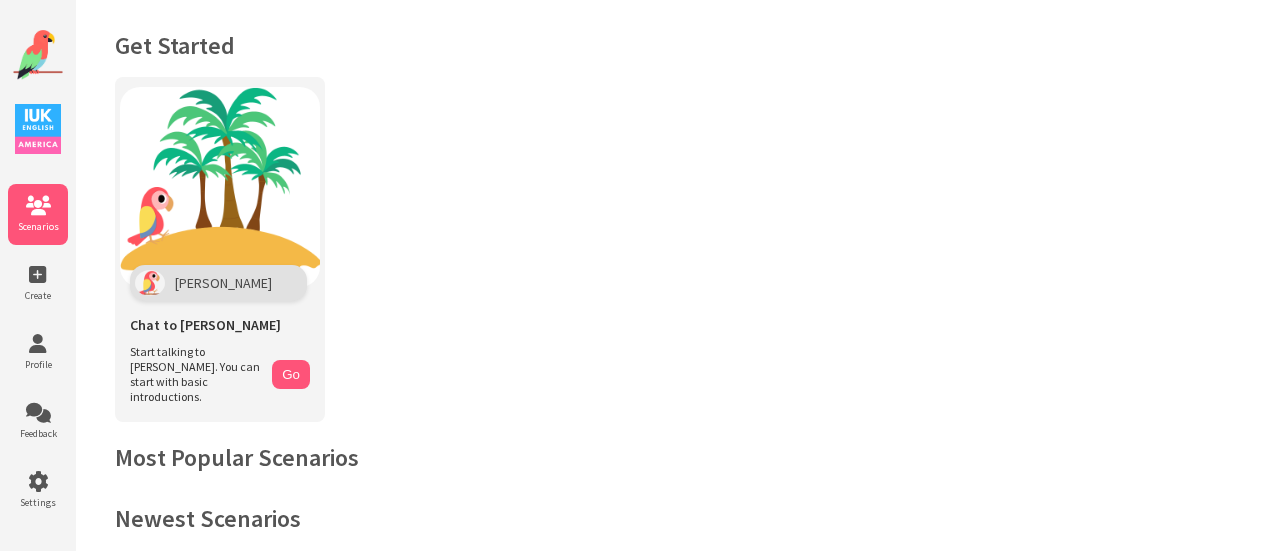 scroll, scrollTop: 0, scrollLeft: 0, axis: both 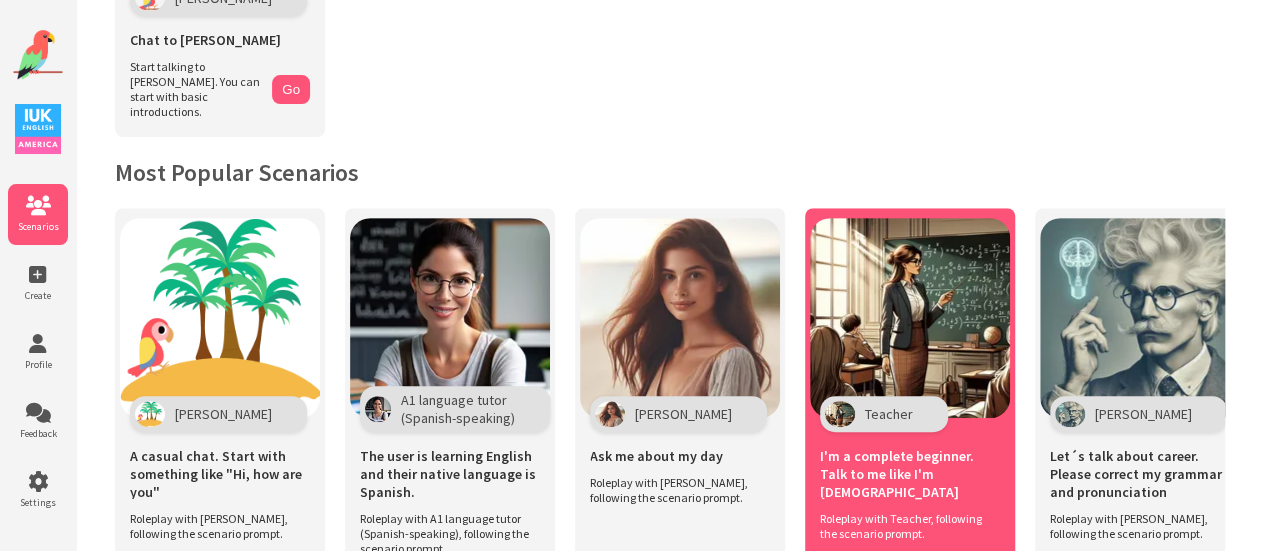 click at bounding box center (910, 318) 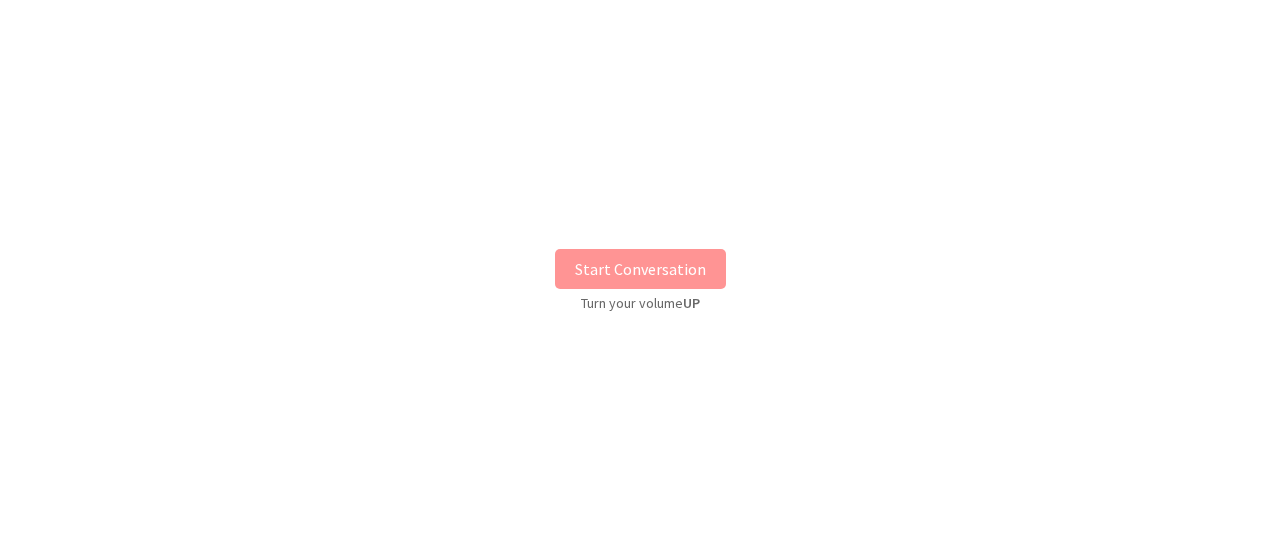 scroll, scrollTop: 0, scrollLeft: 0, axis: both 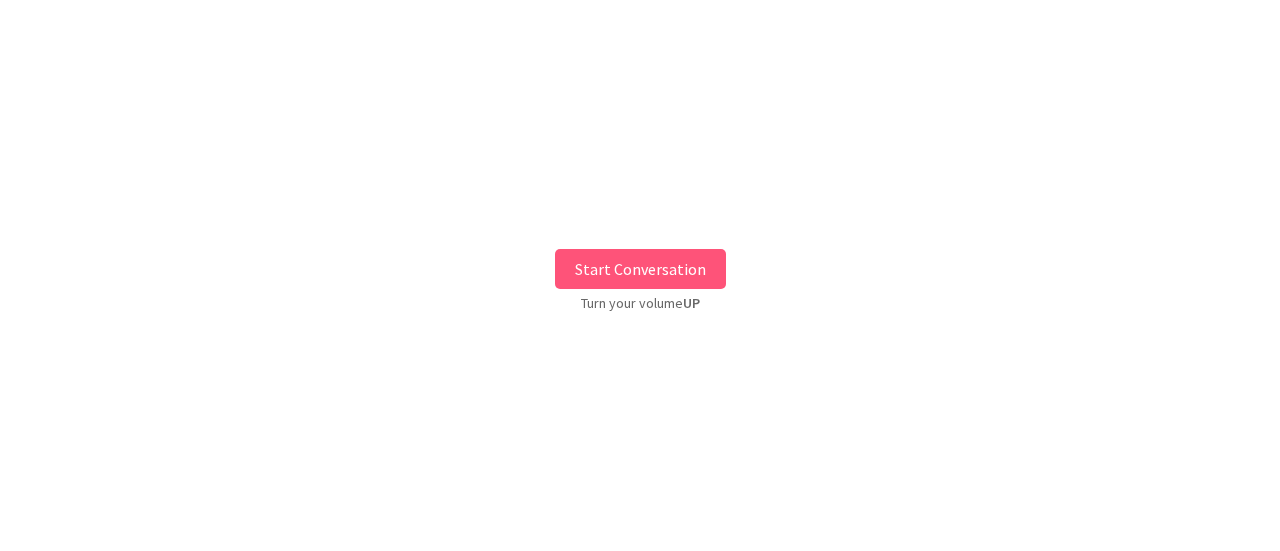 click on "Start Conversation" at bounding box center (640, 269) 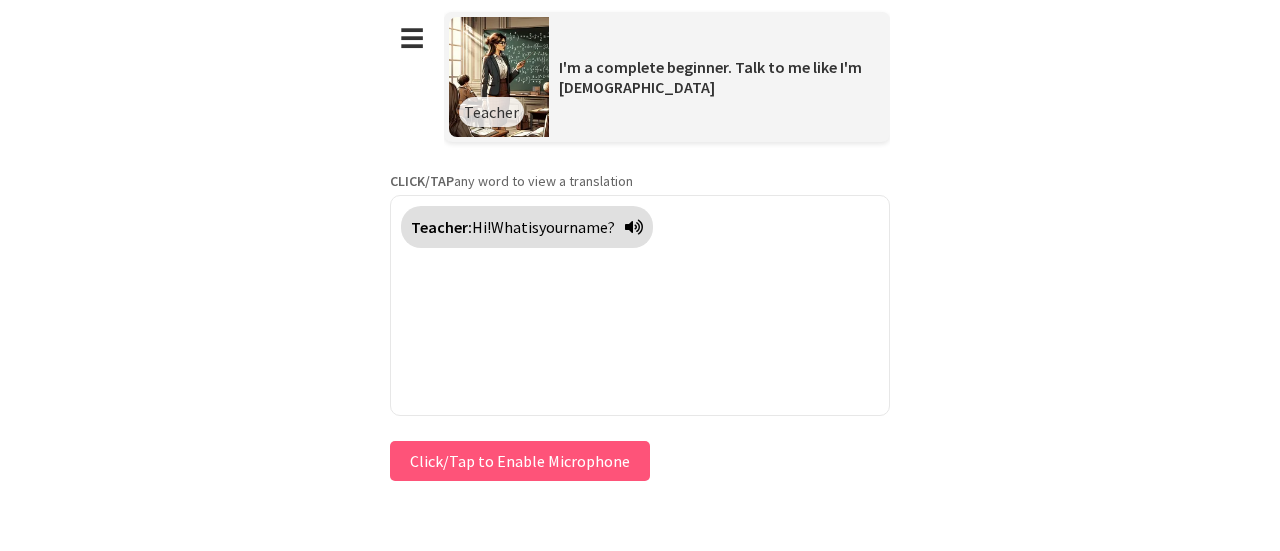 type 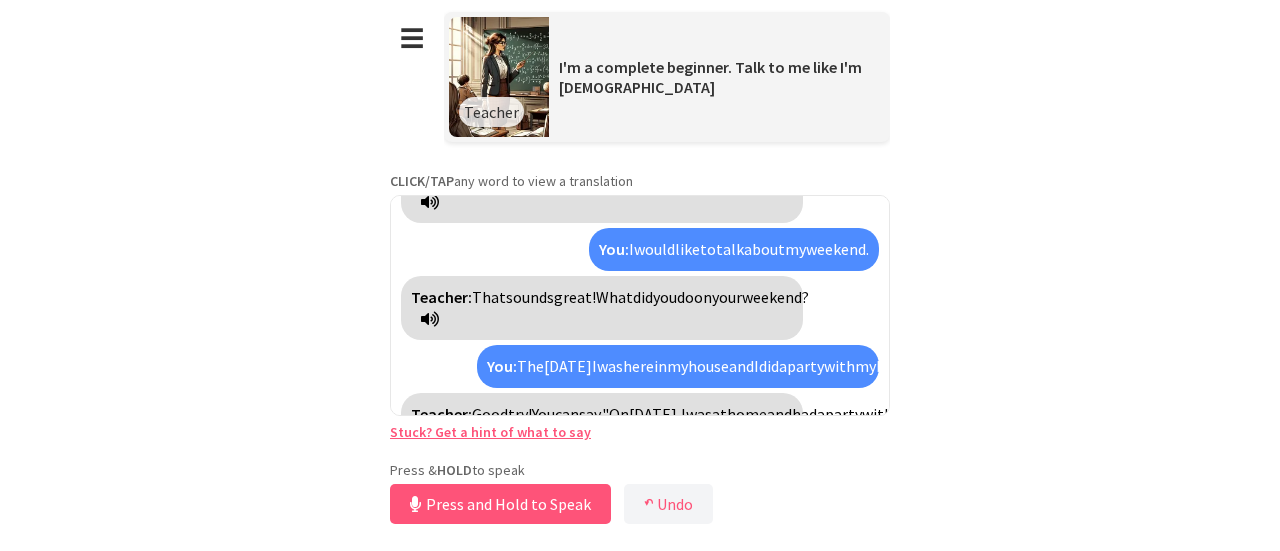 scroll, scrollTop: 350, scrollLeft: 0, axis: vertical 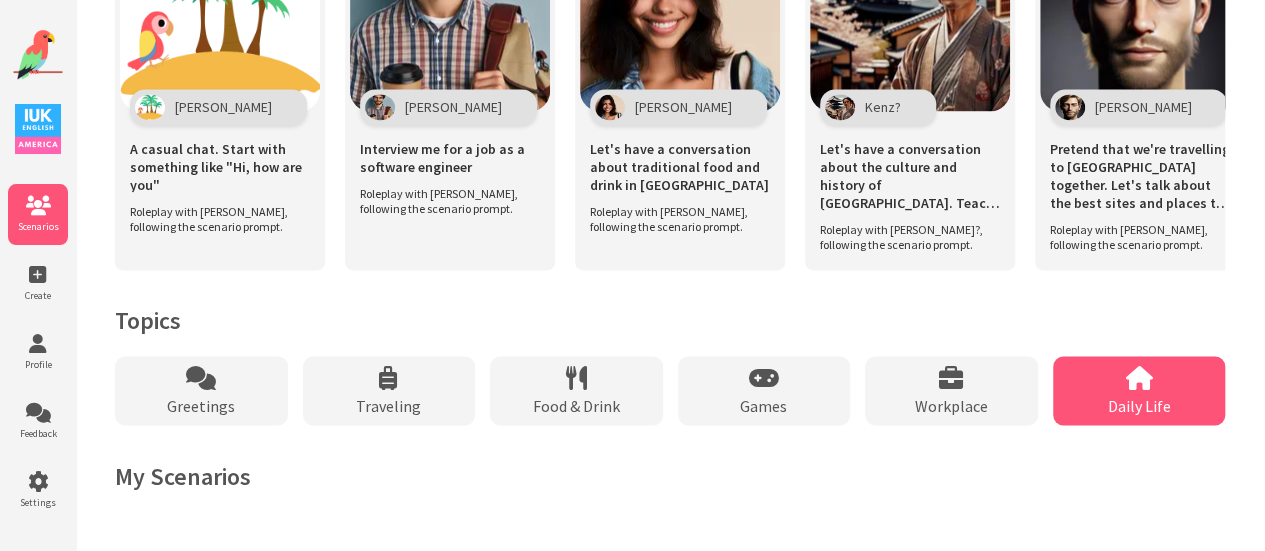 click on "Daily Life" at bounding box center (1139, 390) 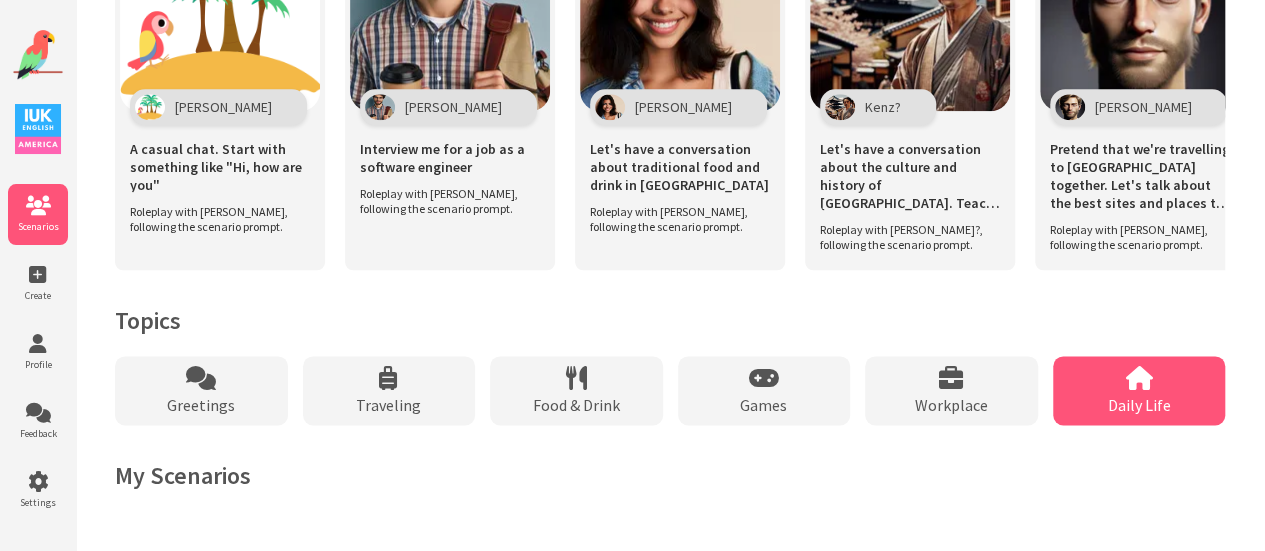 click on "Daily Life" at bounding box center [1138, 405] 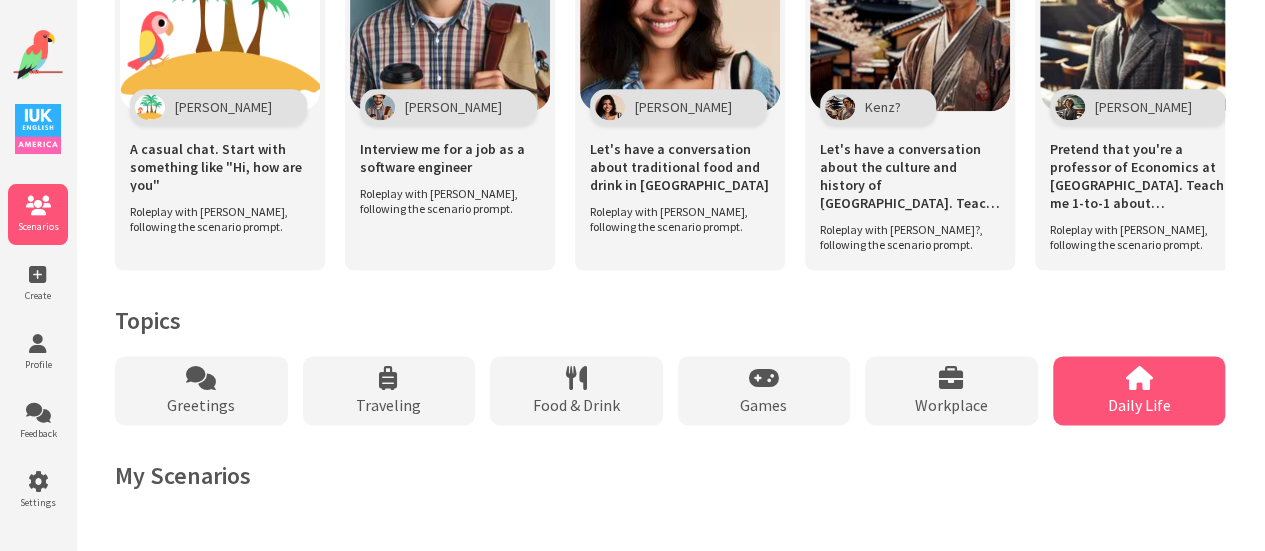 click on "Daily Life" at bounding box center (1139, 390) 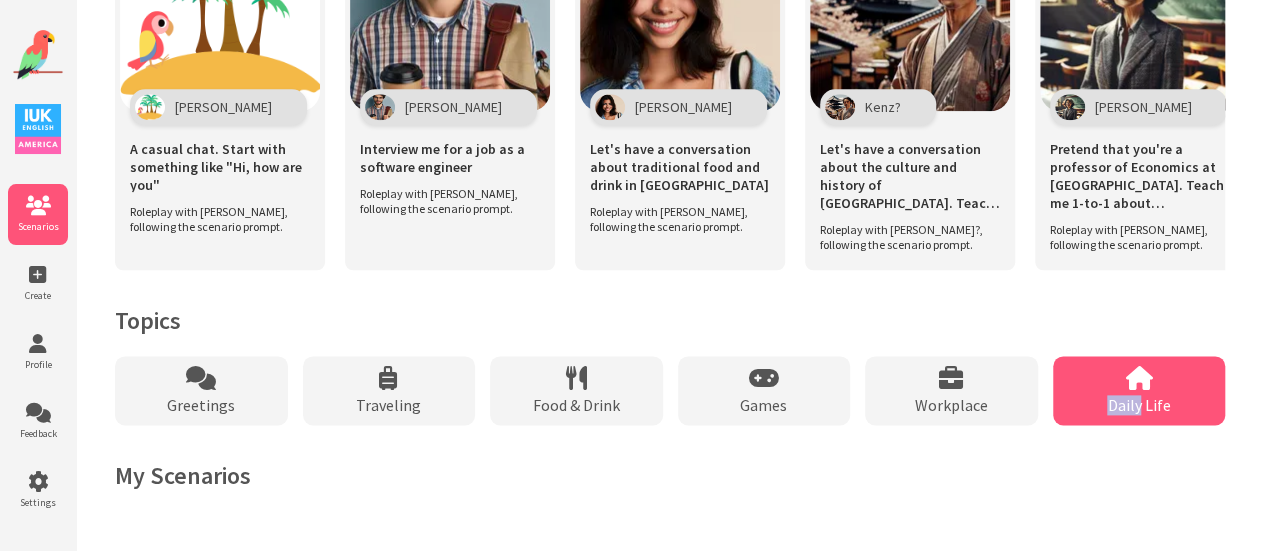 click on "Daily Life" at bounding box center [1139, 390] 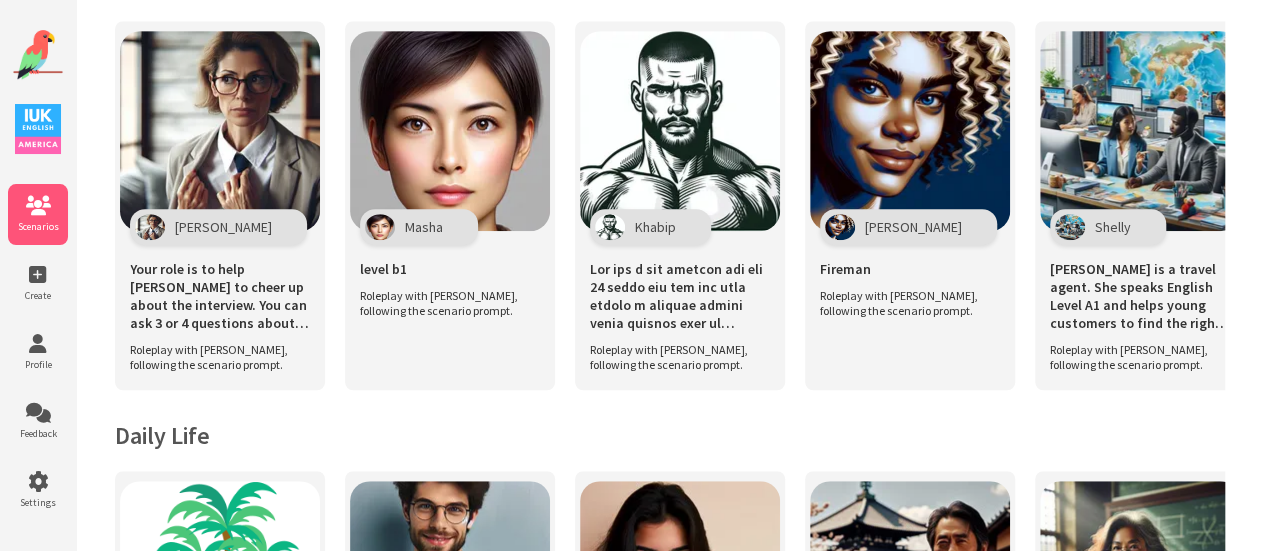 scroll, scrollTop: 504, scrollLeft: 0, axis: vertical 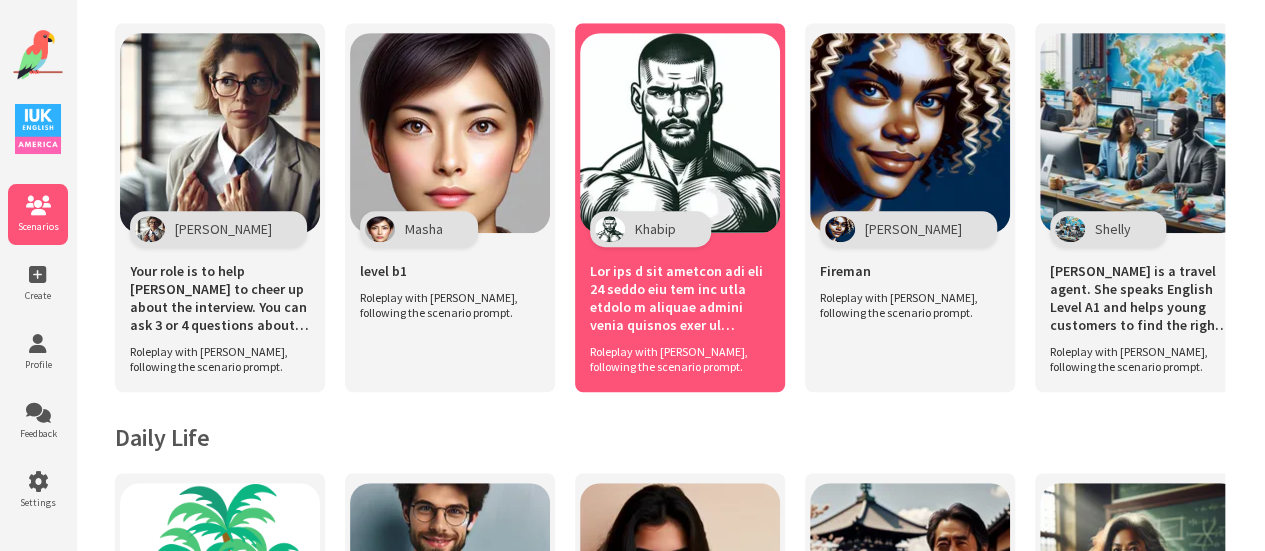 click at bounding box center (680, 298) 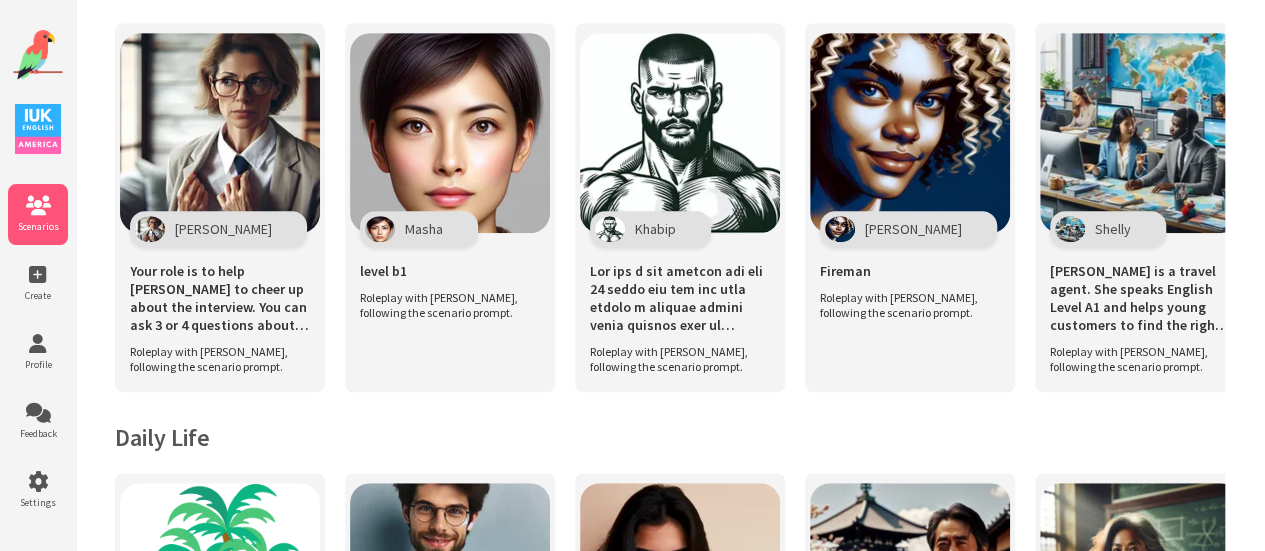 scroll, scrollTop: 311, scrollLeft: 0, axis: vertical 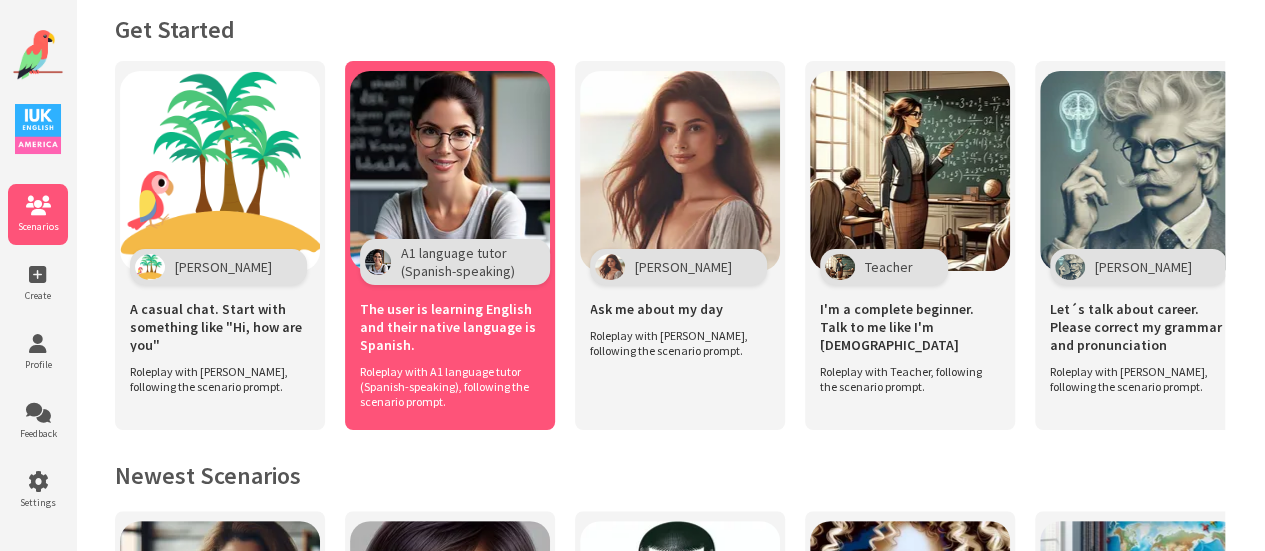 click on "The user is learning English and their native language is Spanish." at bounding box center (450, 324) 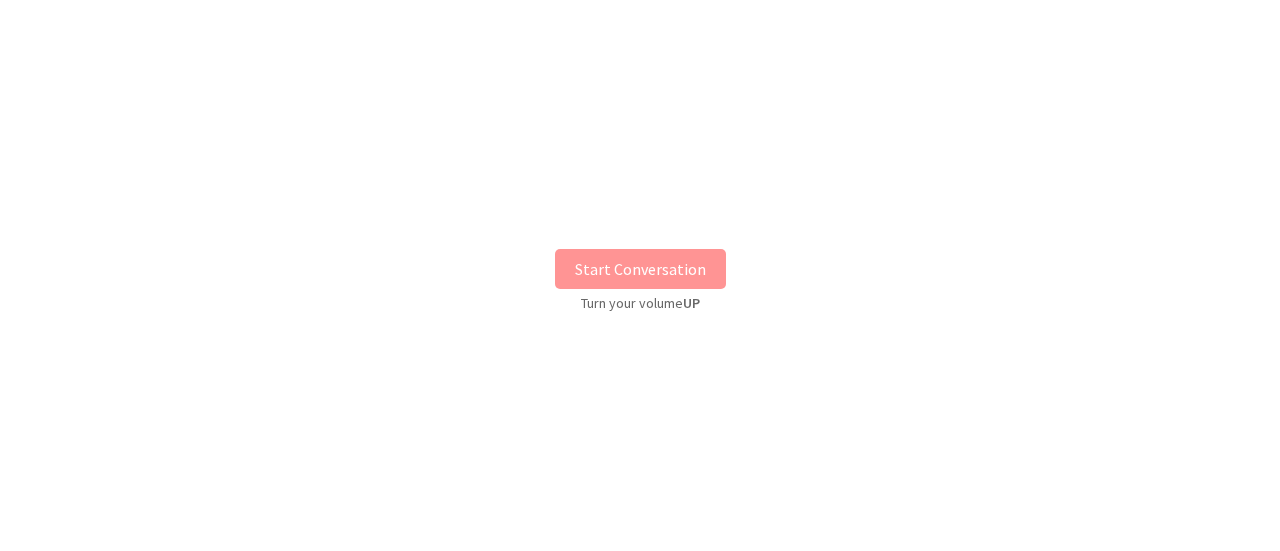 scroll, scrollTop: 0, scrollLeft: 0, axis: both 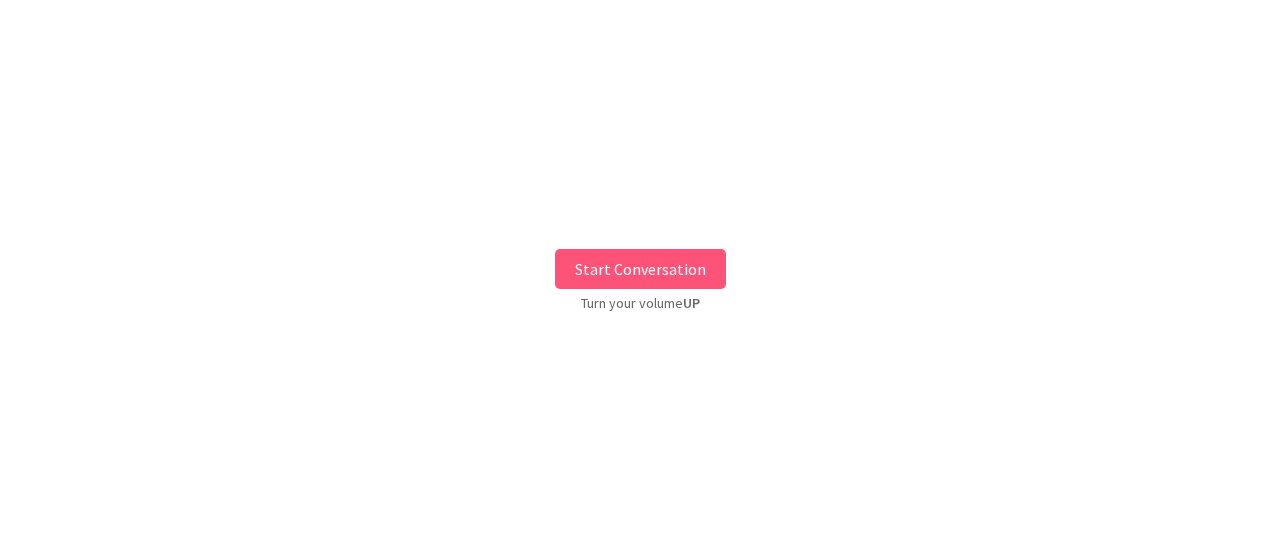click on "Start Conversation" at bounding box center [640, 269] 